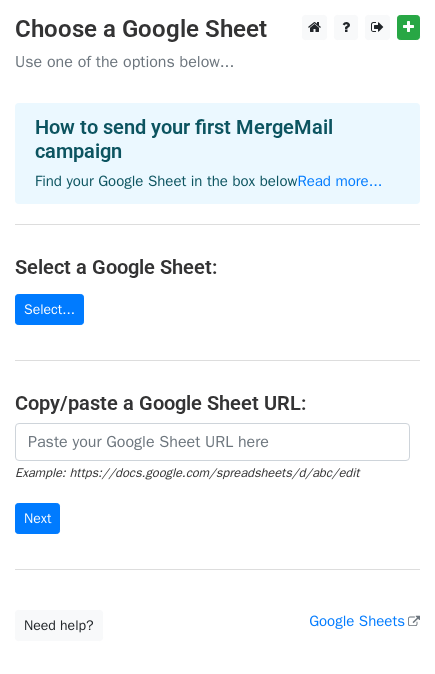scroll, scrollTop: 0, scrollLeft: 0, axis: both 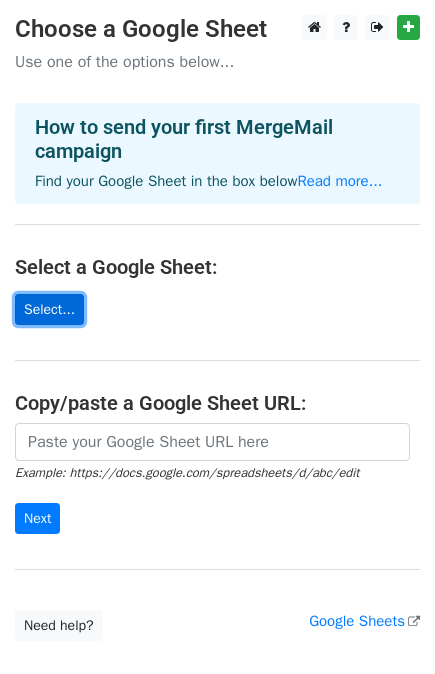 click on "Select..." at bounding box center [49, 309] 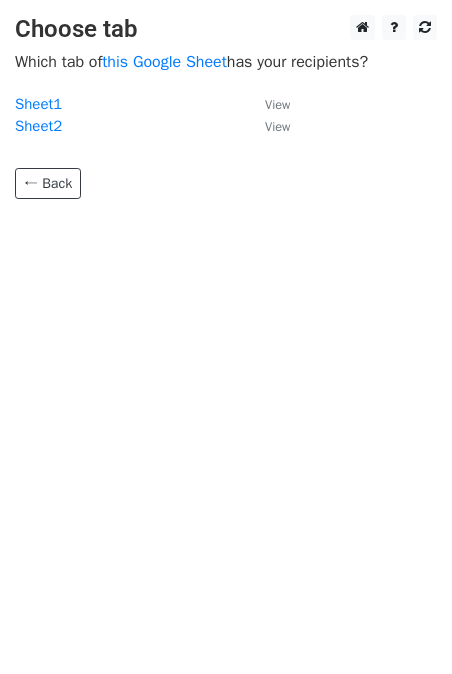 scroll, scrollTop: 0, scrollLeft: 0, axis: both 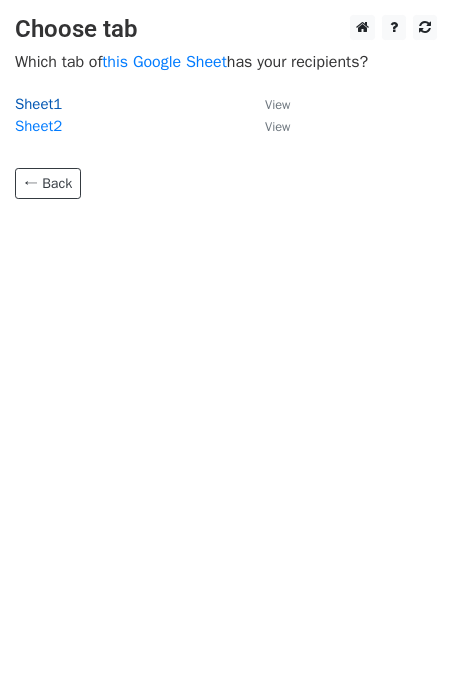 click on "Sheet1" at bounding box center [38, 104] 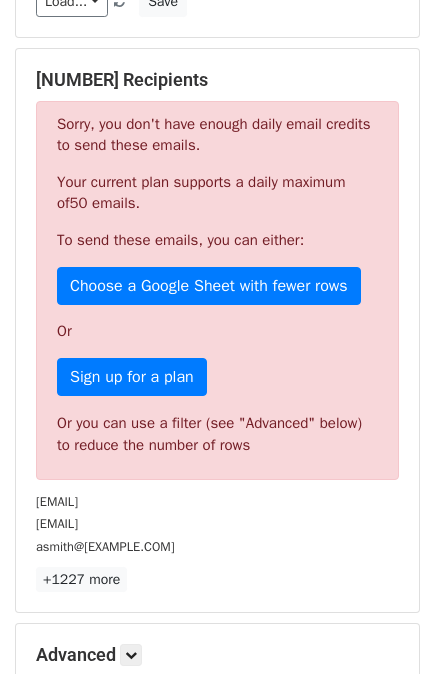 scroll, scrollTop: 333, scrollLeft: 0, axis: vertical 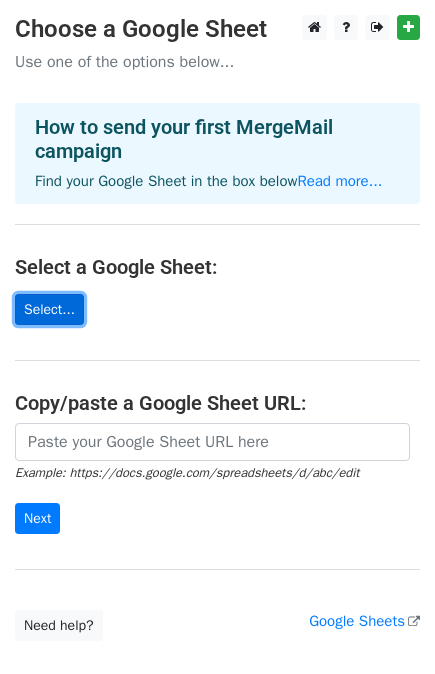 click on "Select..." at bounding box center [49, 309] 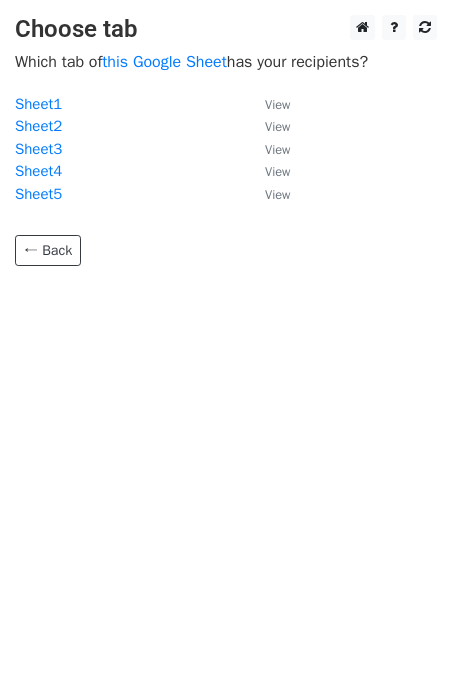 scroll, scrollTop: 0, scrollLeft: 0, axis: both 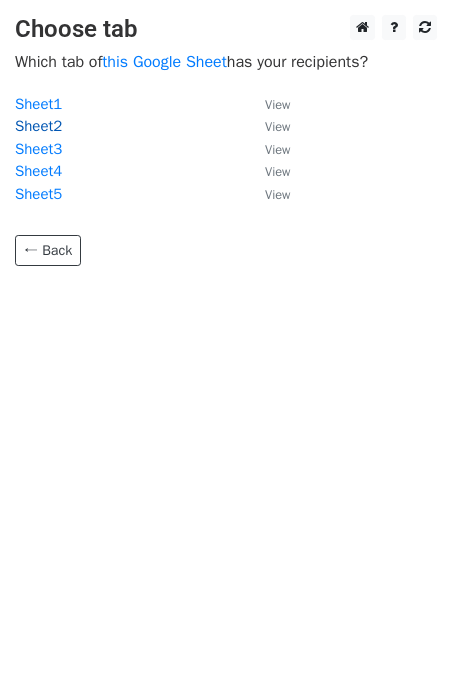 click on "Sheet2" at bounding box center (38, 126) 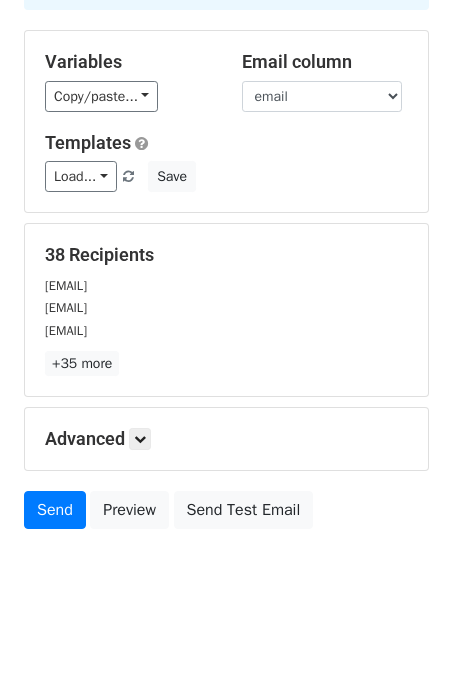 scroll, scrollTop: 183, scrollLeft: 0, axis: vertical 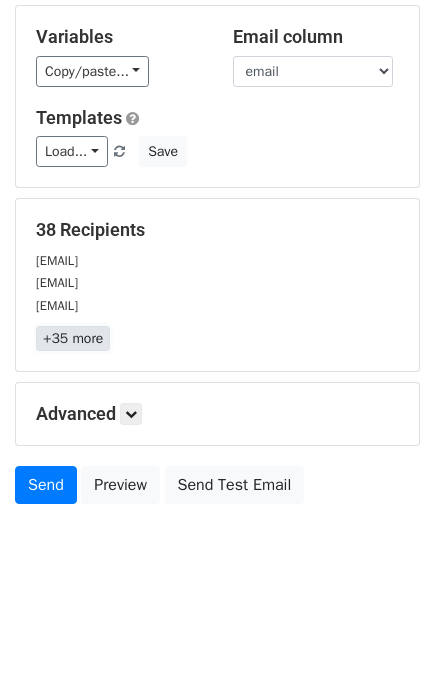 click on "+35 more" at bounding box center [73, 338] 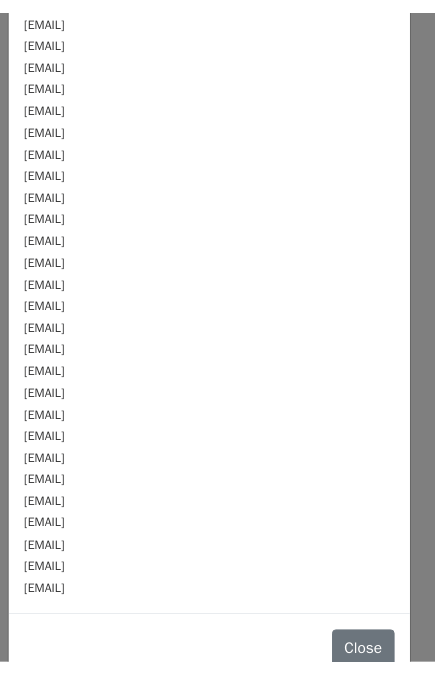scroll, scrollTop: 0, scrollLeft: 0, axis: both 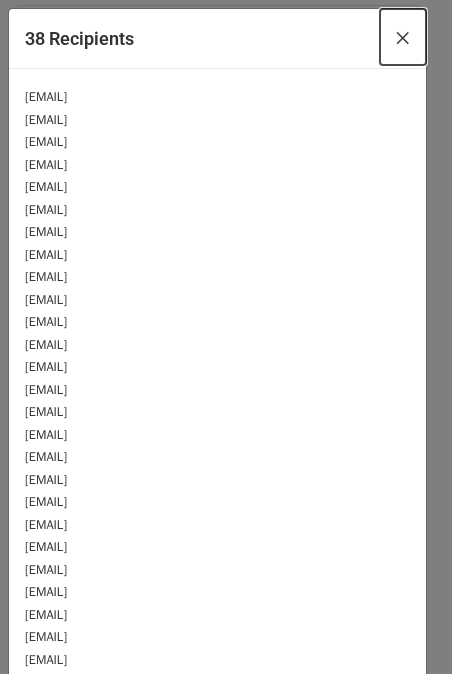click on "×" at bounding box center [403, 37] 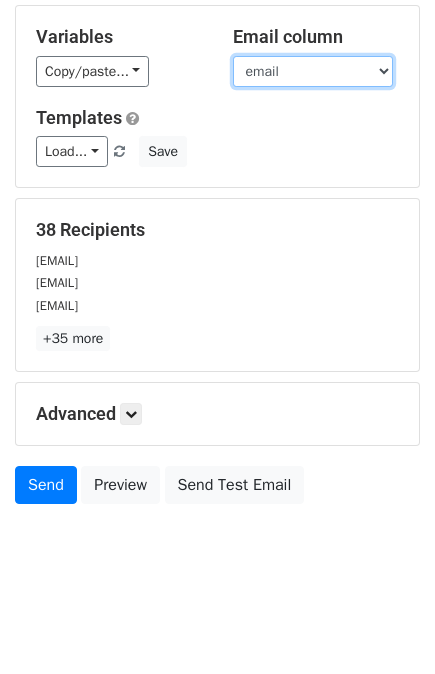 click on "Name
Org
Phone
email
Zip Code" at bounding box center [313, 71] 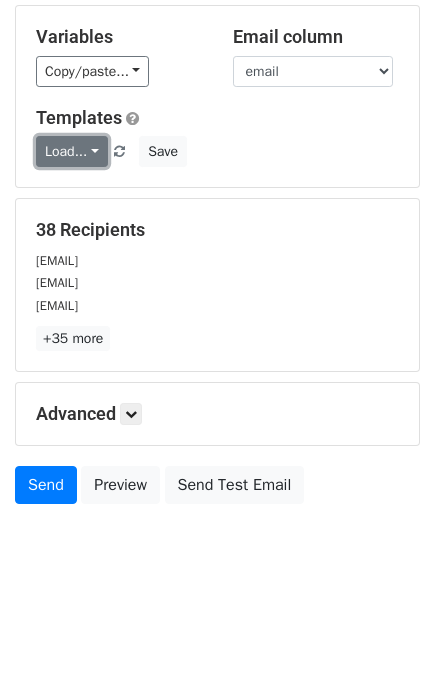 click on "Load..." at bounding box center [72, 151] 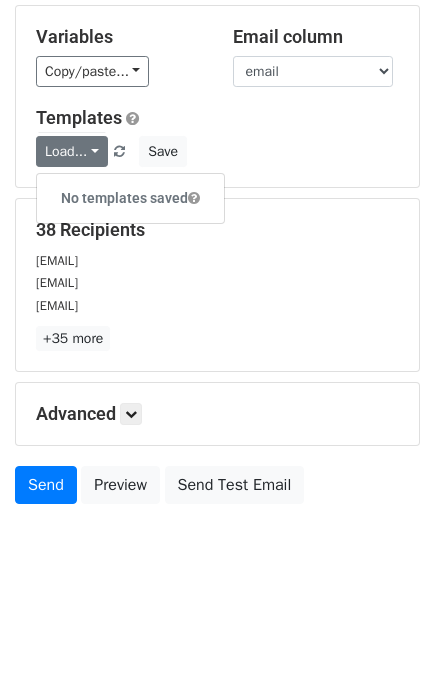 click on "Templates
Load...
No templates saved
Save" at bounding box center [217, 137] 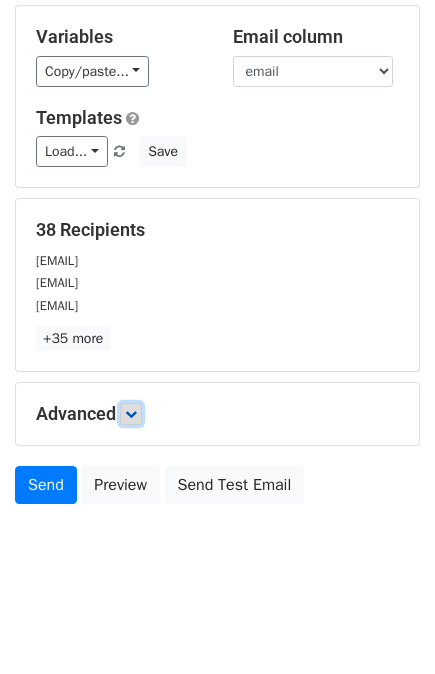 click at bounding box center [131, 414] 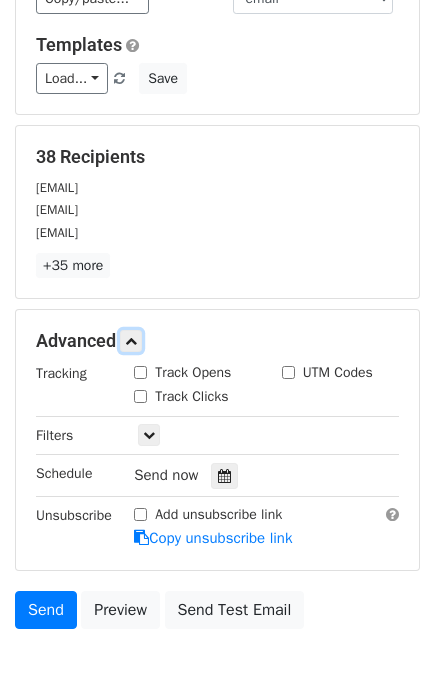 scroll, scrollTop: 294, scrollLeft: 0, axis: vertical 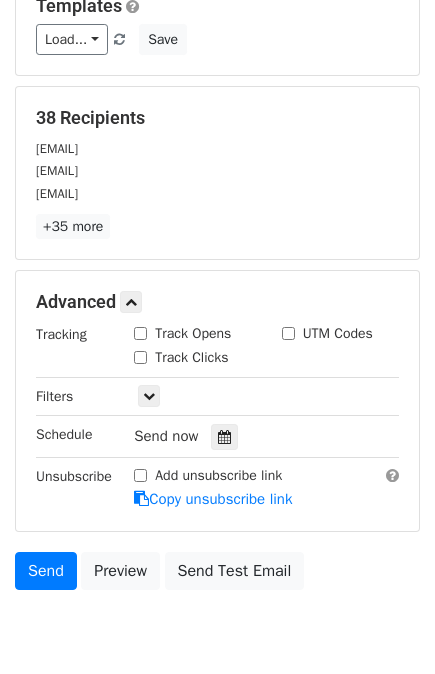 click on "Add unsubscribe link" at bounding box center [140, 475] 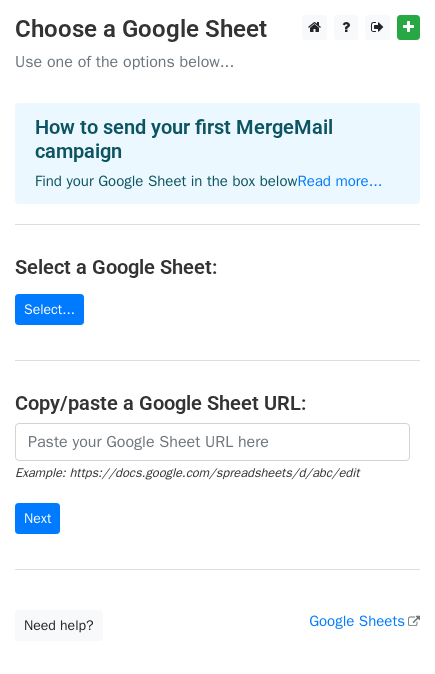 scroll, scrollTop: 0, scrollLeft: 0, axis: both 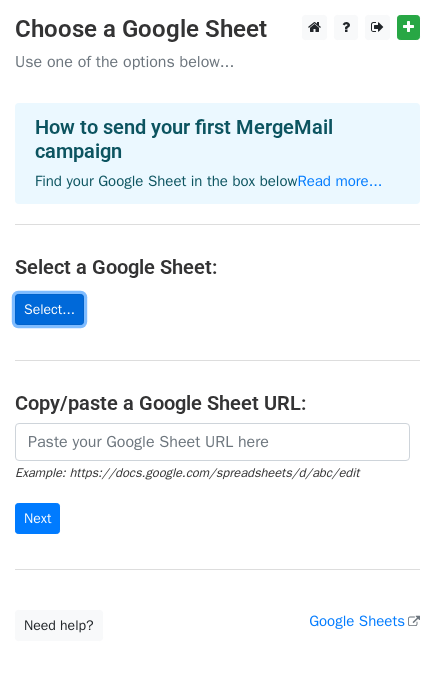 click on "Select..." at bounding box center (49, 309) 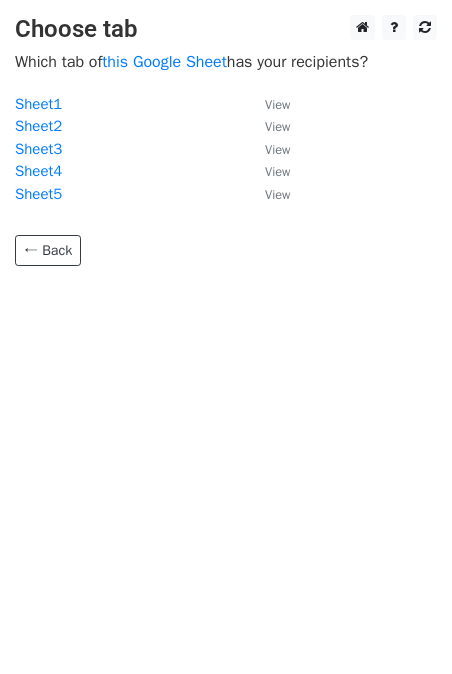 scroll, scrollTop: 0, scrollLeft: 0, axis: both 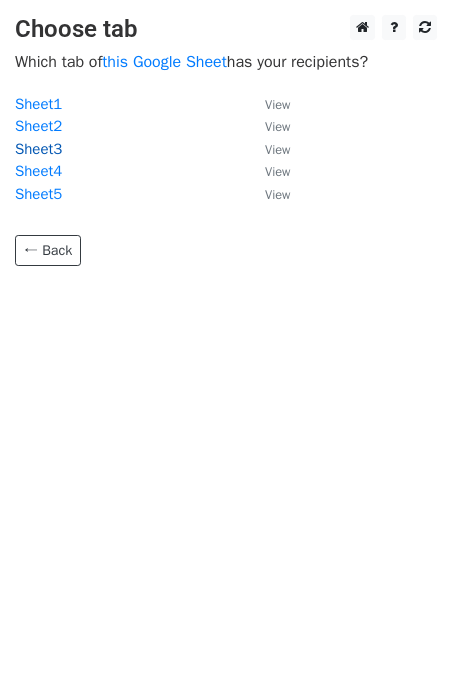 click on "Sheet3" at bounding box center [38, 149] 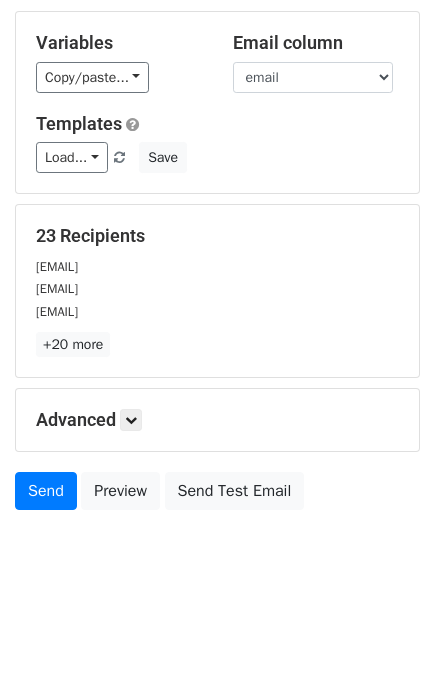 scroll, scrollTop: 183, scrollLeft: 0, axis: vertical 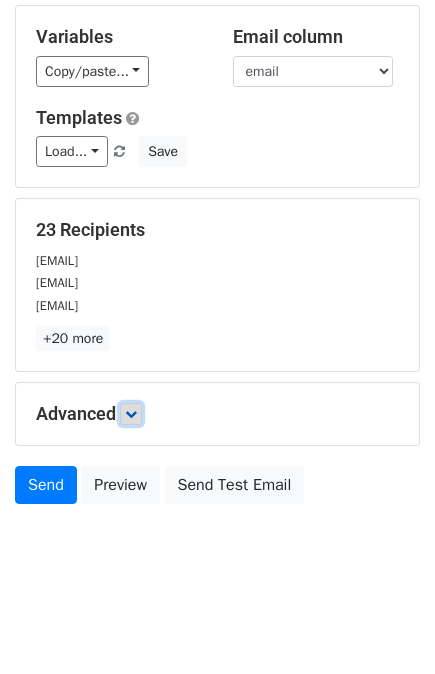 click at bounding box center [131, 414] 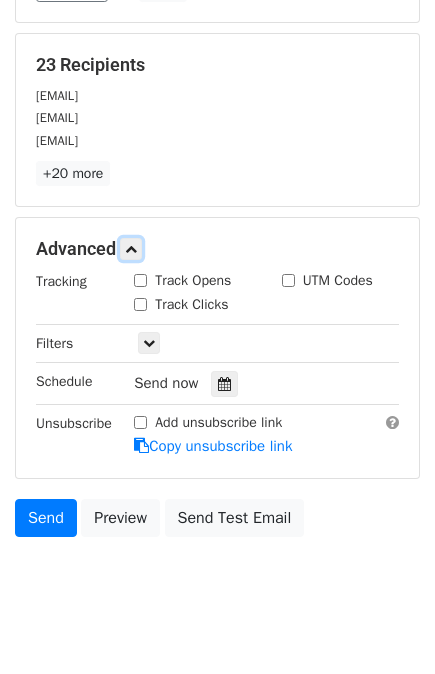 scroll, scrollTop: 381, scrollLeft: 0, axis: vertical 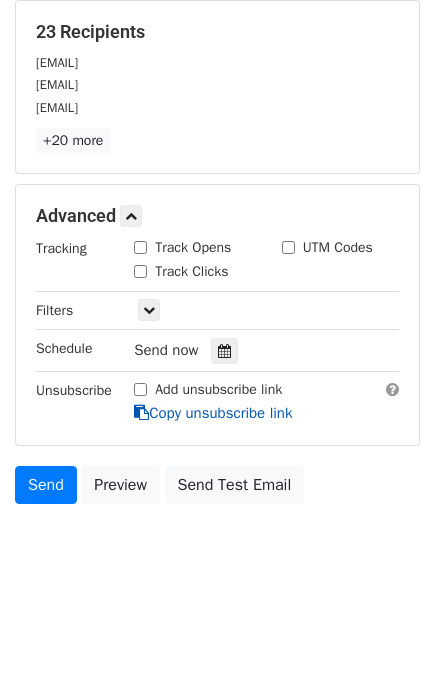 click on "Copy unsubscribe link" at bounding box center [213, 413] 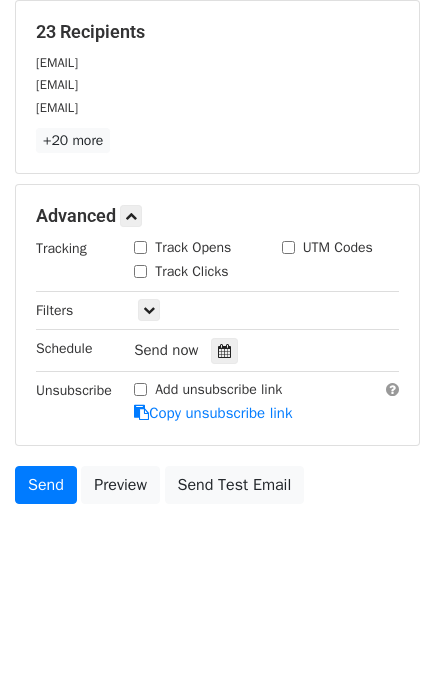 click on "Track Opens" at bounding box center (140, 247) 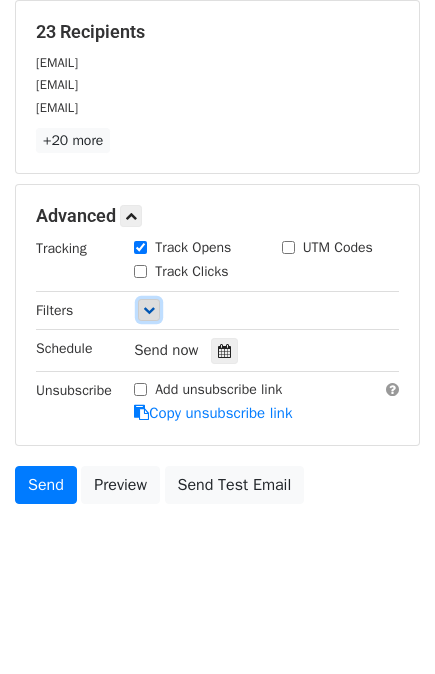 click at bounding box center (149, 310) 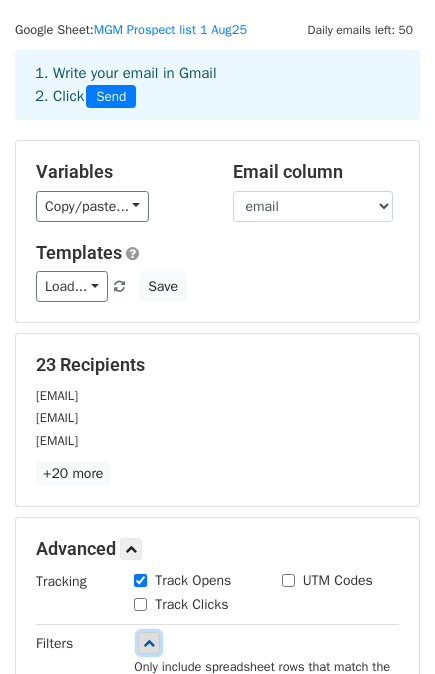 scroll, scrollTop: 0, scrollLeft: 0, axis: both 